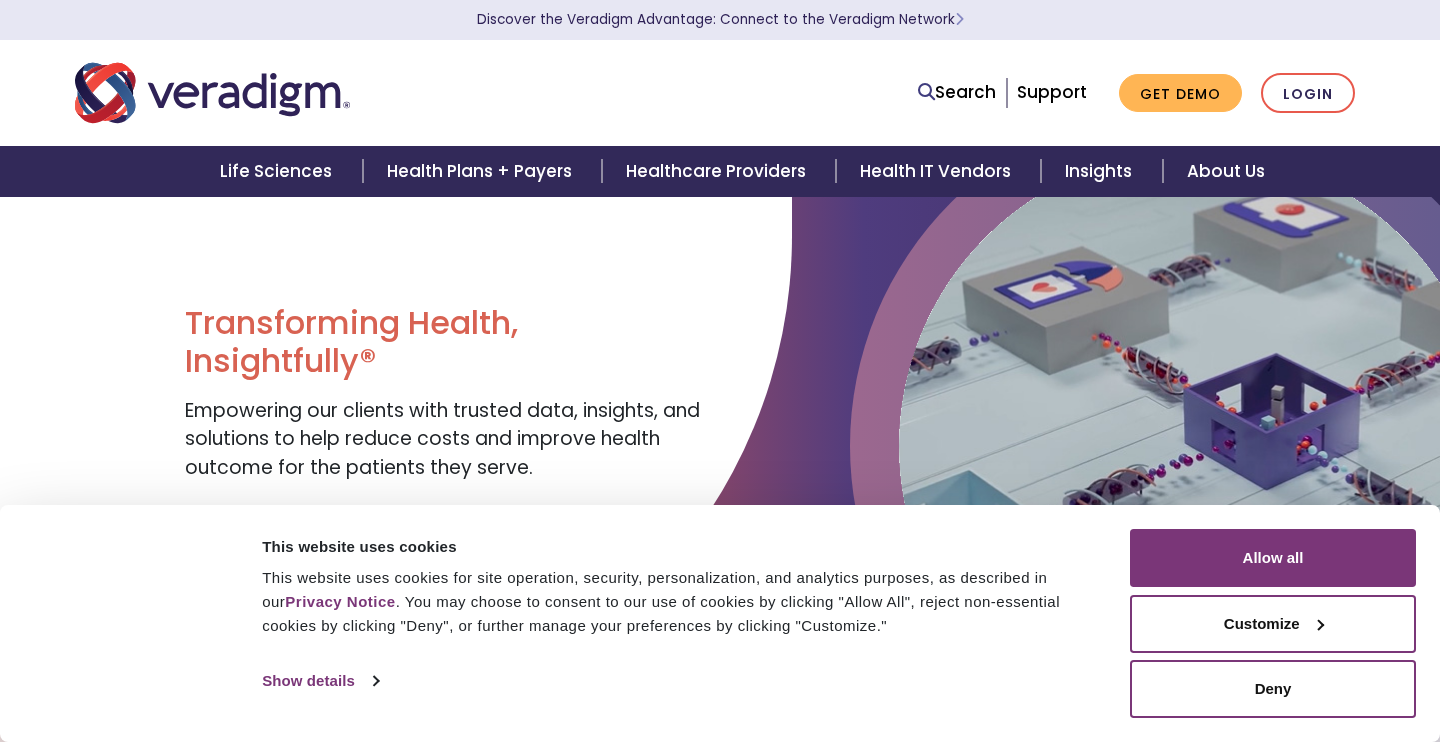 scroll, scrollTop: 0, scrollLeft: 0, axis: both 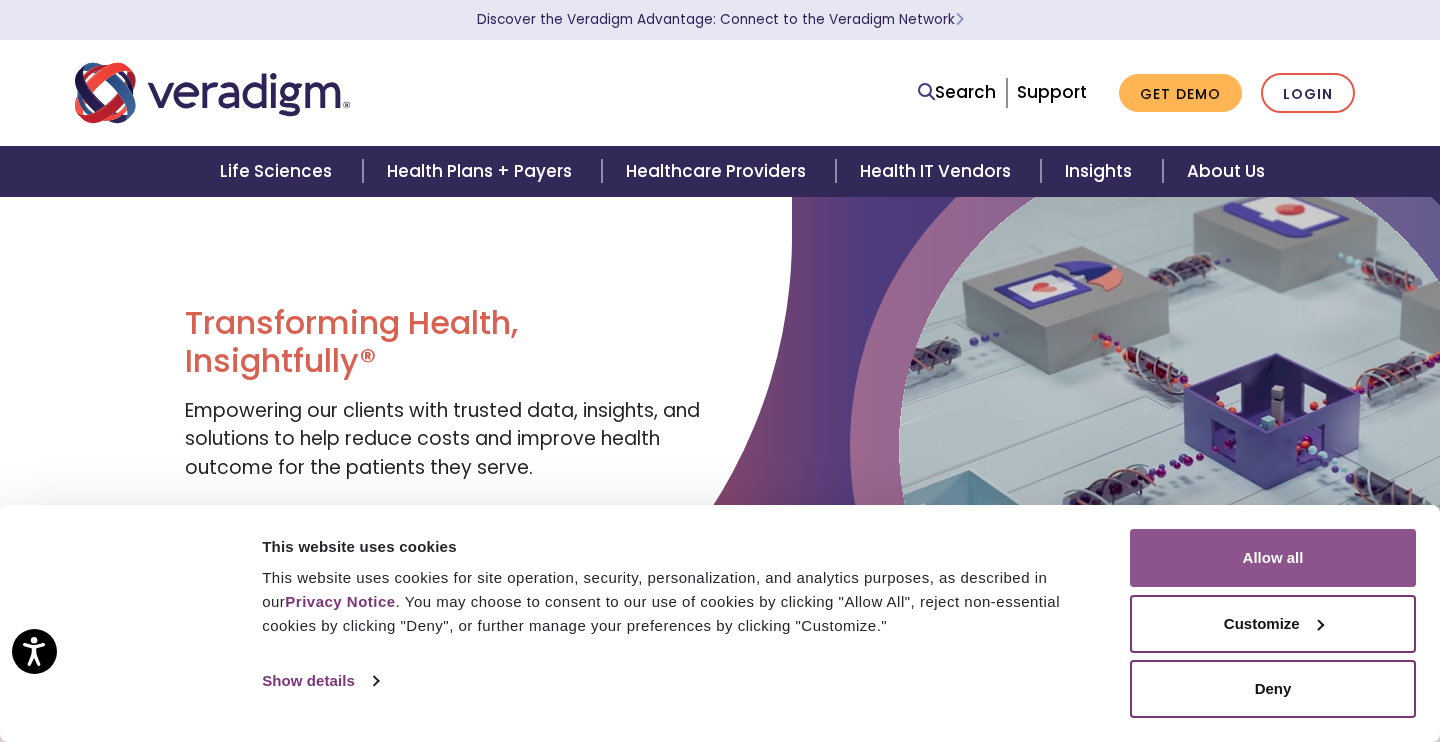 click on "Allow all" at bounding box center (1273, 558) 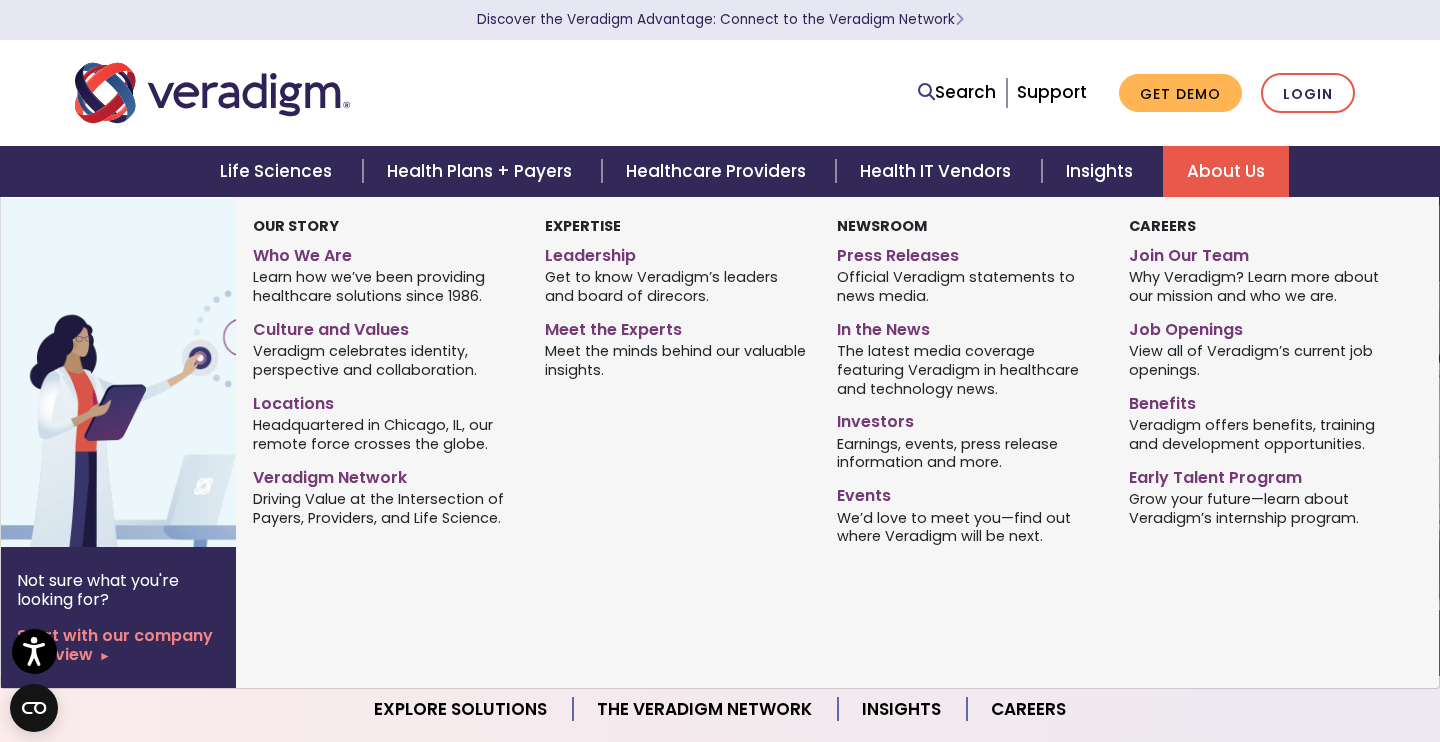 click on "About Us" at bounding box center (1226, 171) 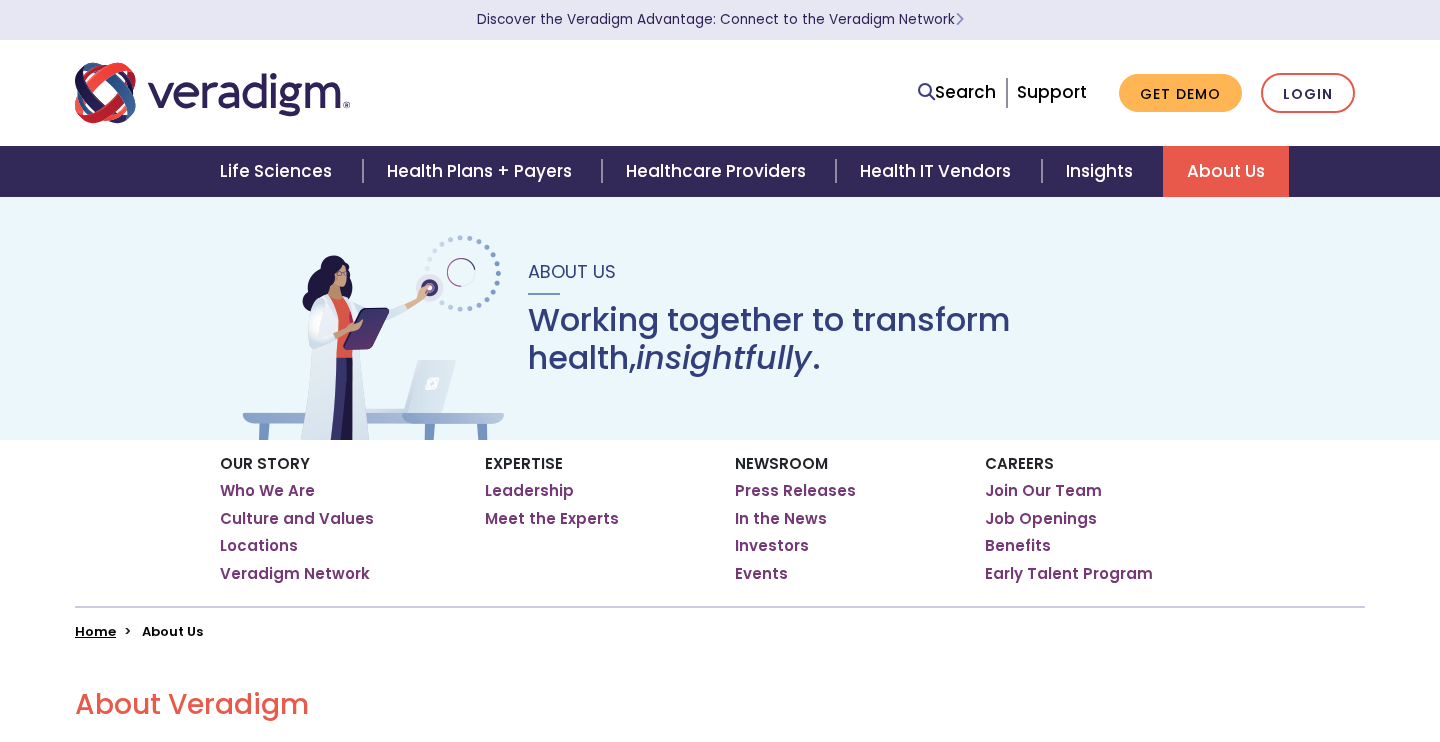 scroll, scrollTop: 0, scrollLeft: 0, axis: both 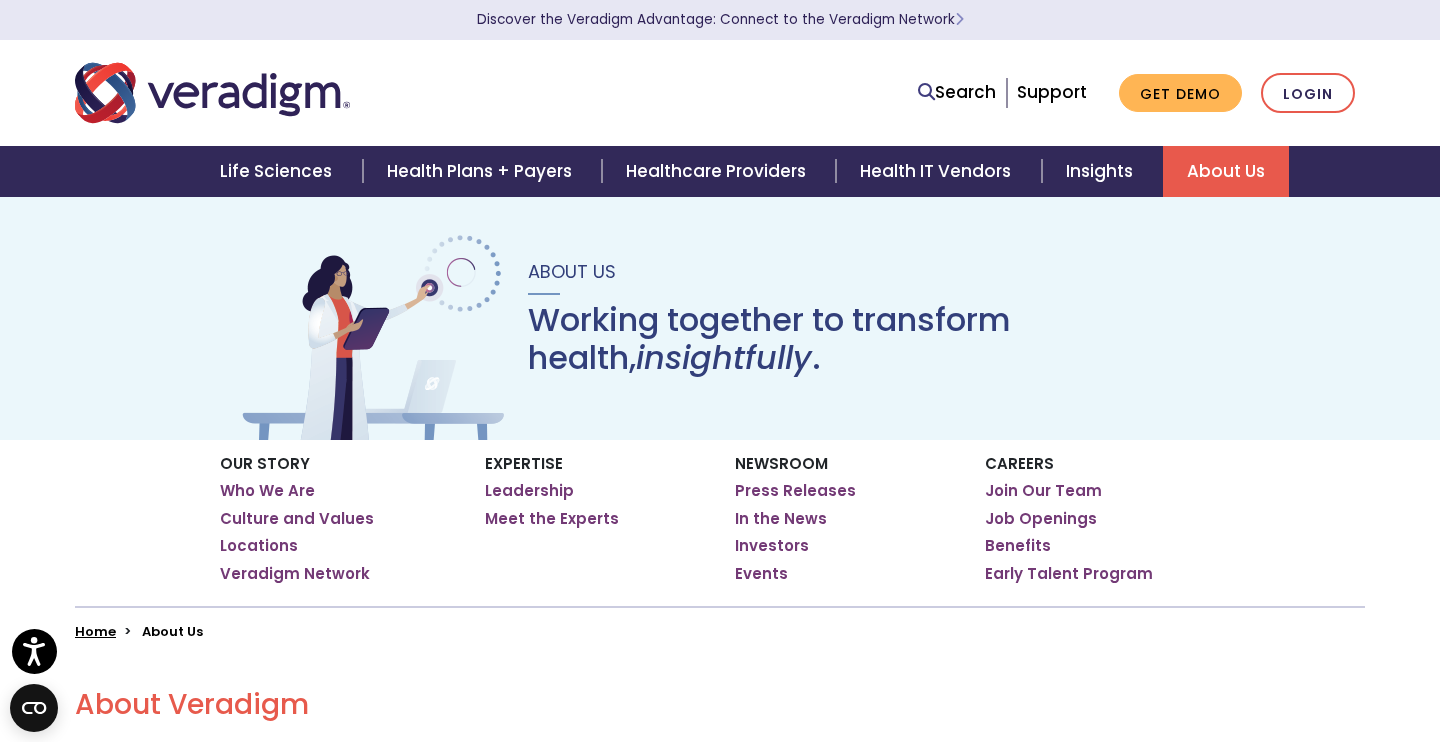 click on "About Us" at bounding box center (1226, 171) 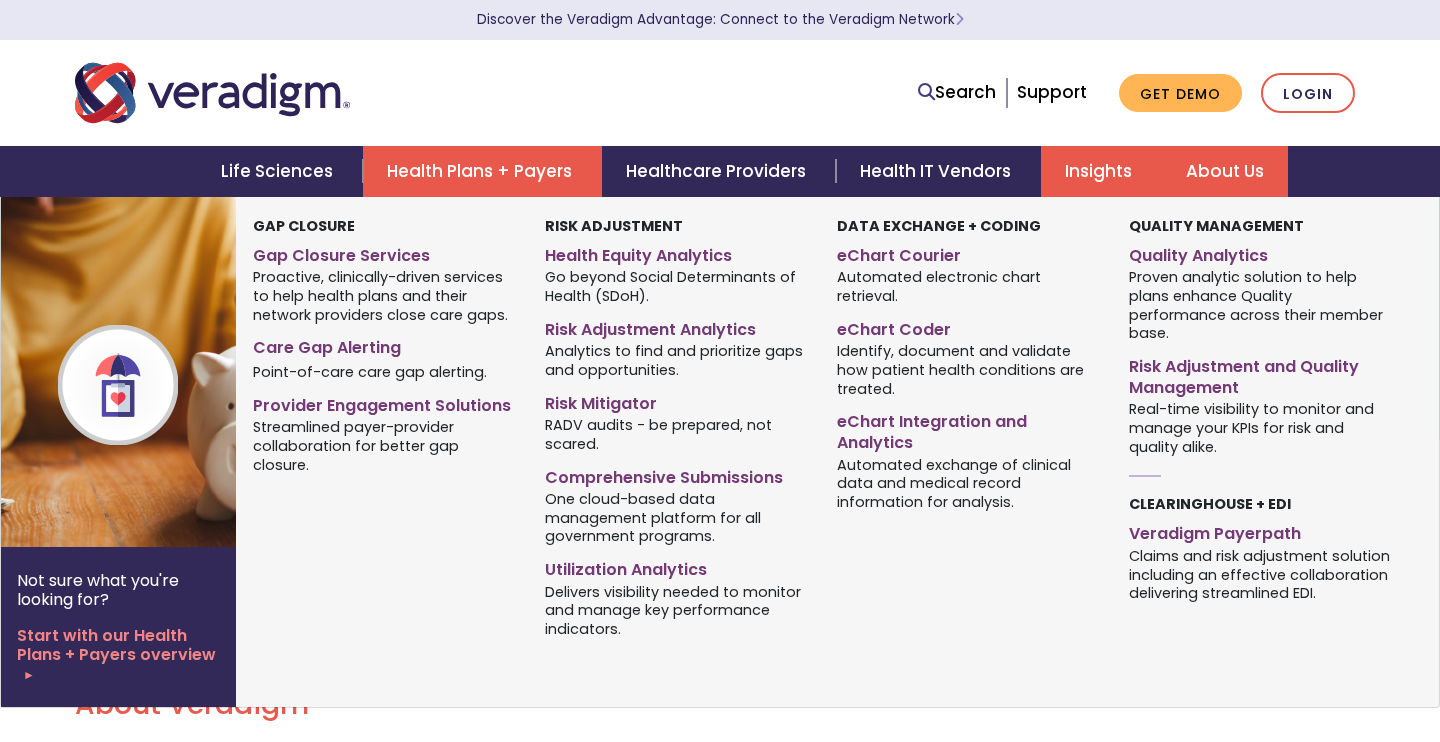 scroll, scrollTop: 0, scrollLeft: 0, axis: both 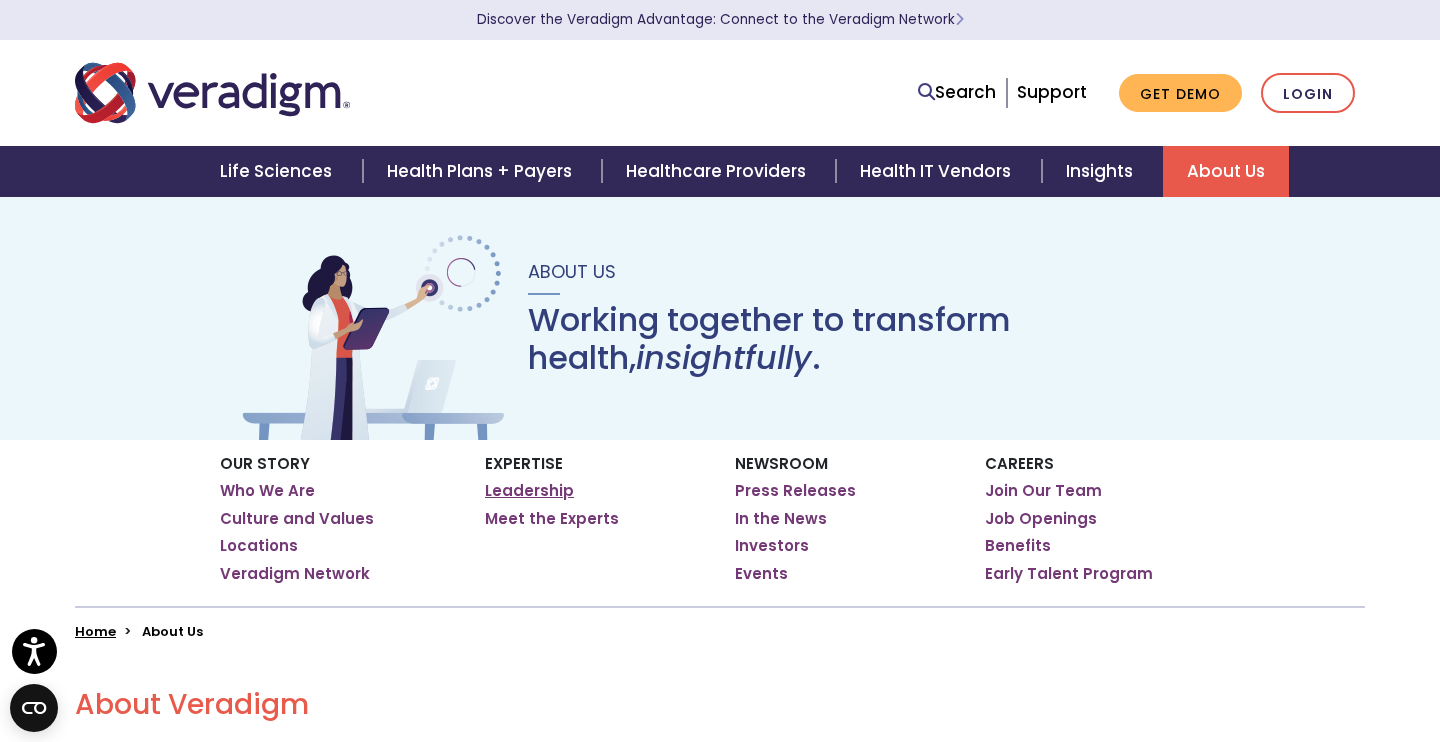 click on "Leadership" at bounding box center [529, 491] 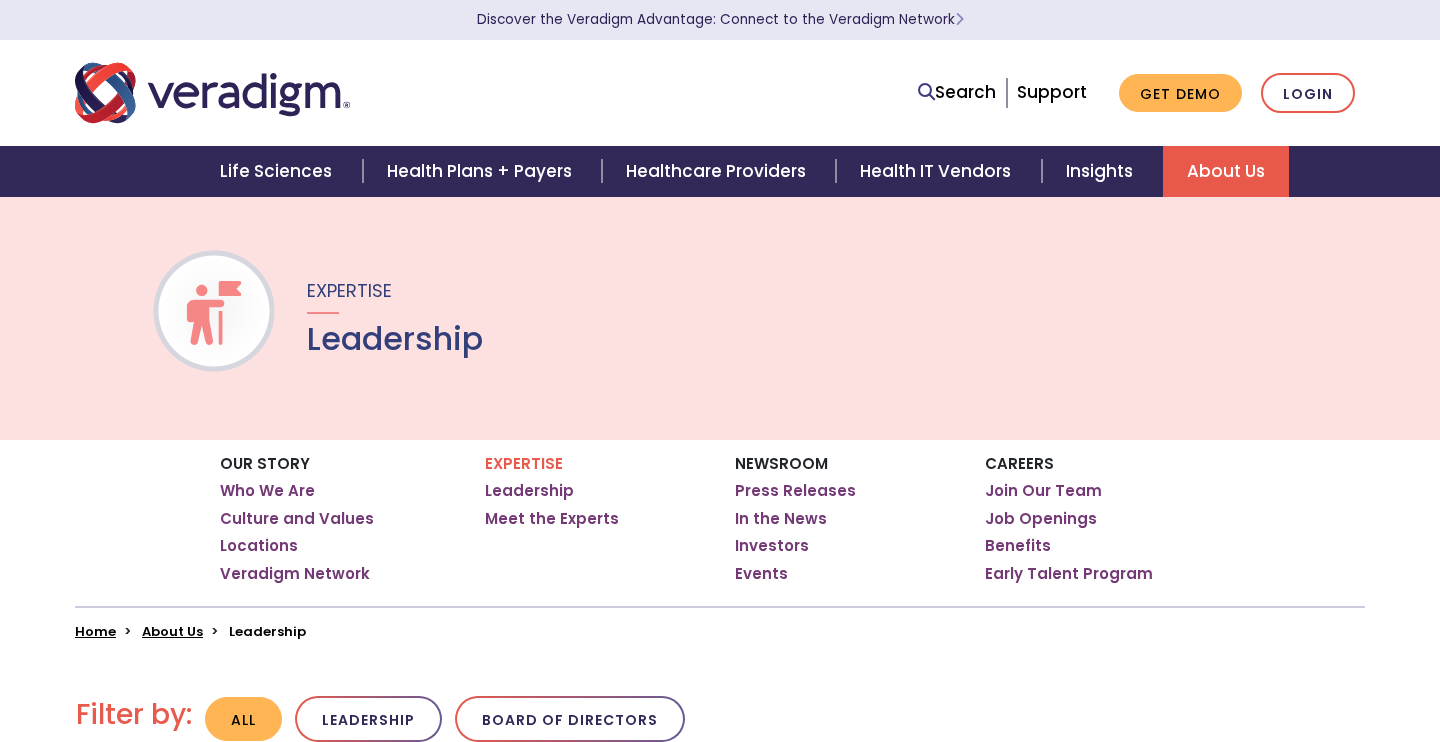 scroll, scrollTop: 0, scrollLeft: 0, axis: both 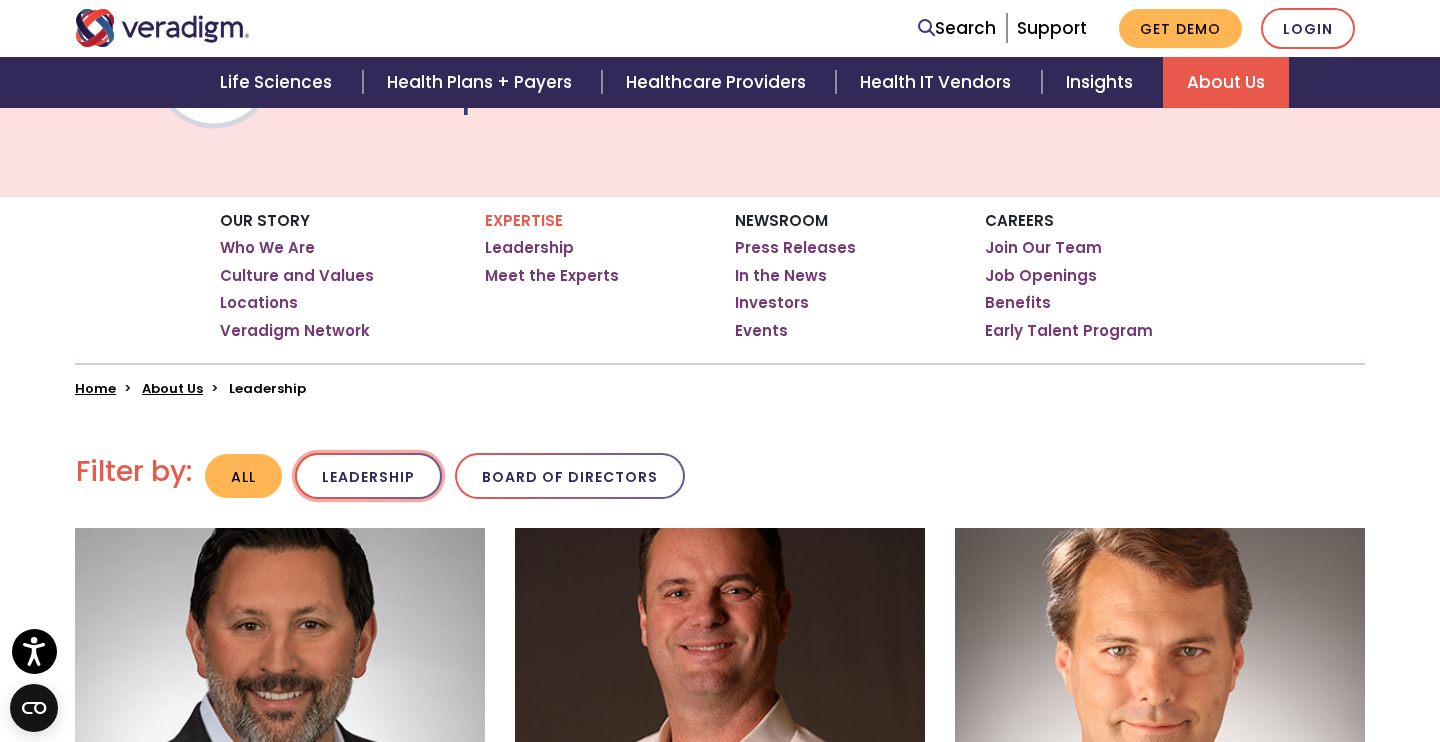 click on "Leadership" at bounding box center (368, 476) 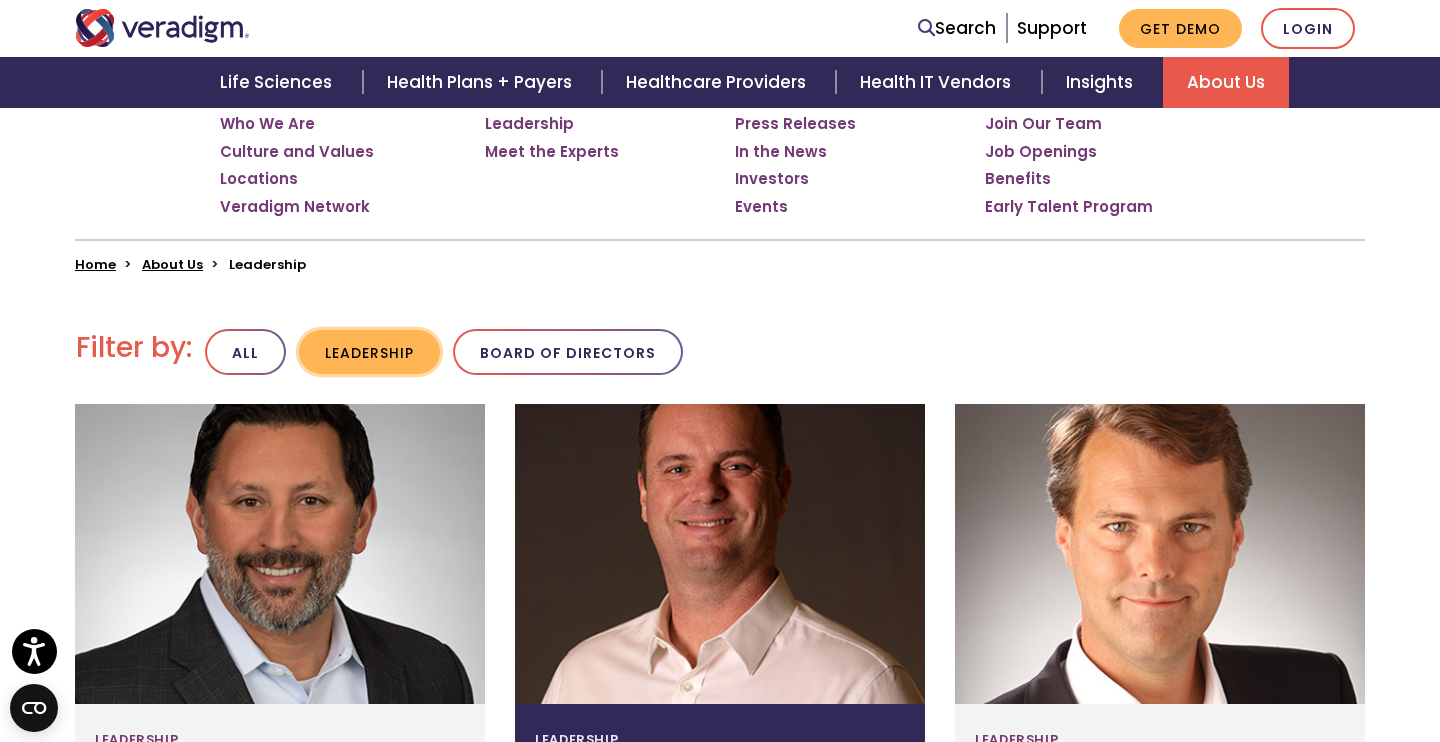 scroll, scrollTop: 365, scrollLeft: 0, axis: vertical 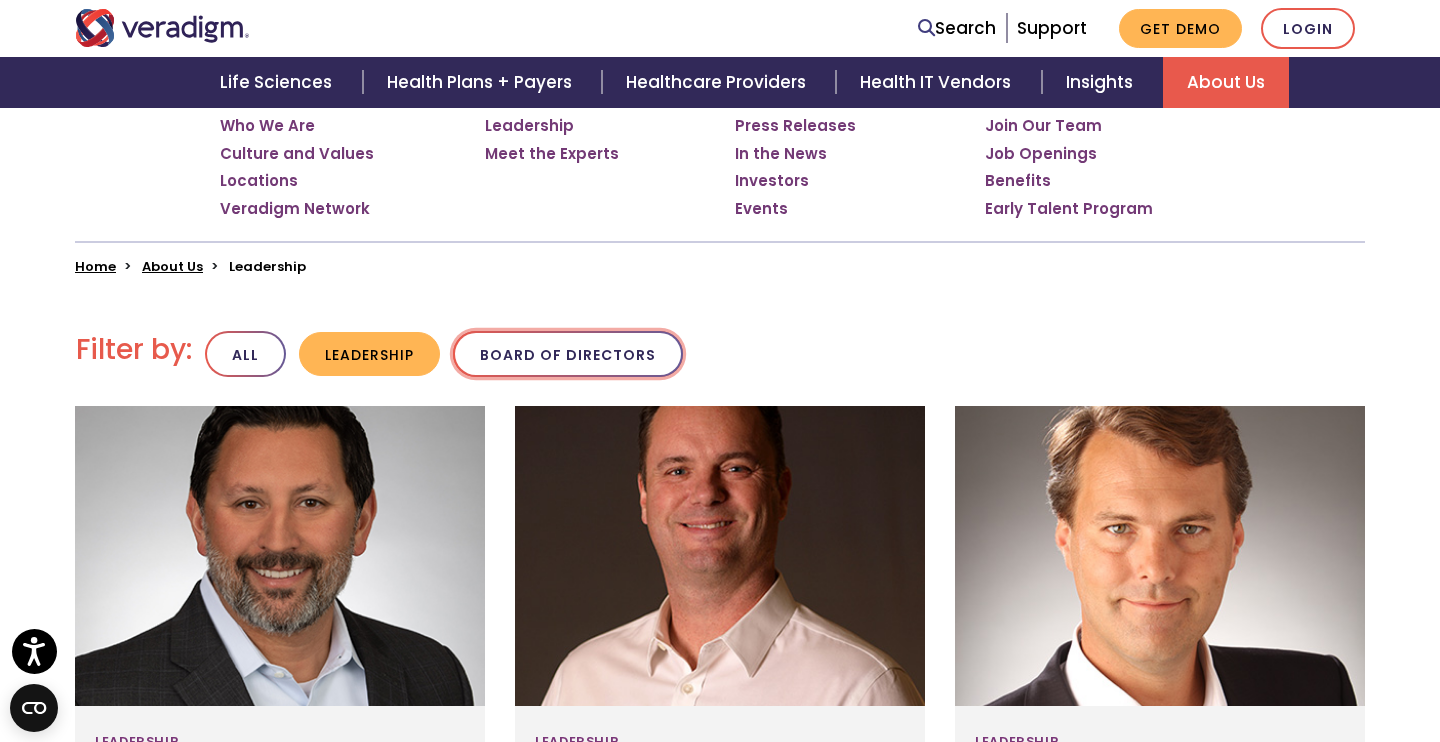 click on "Board of Directors" at bounding box center [568, 354] 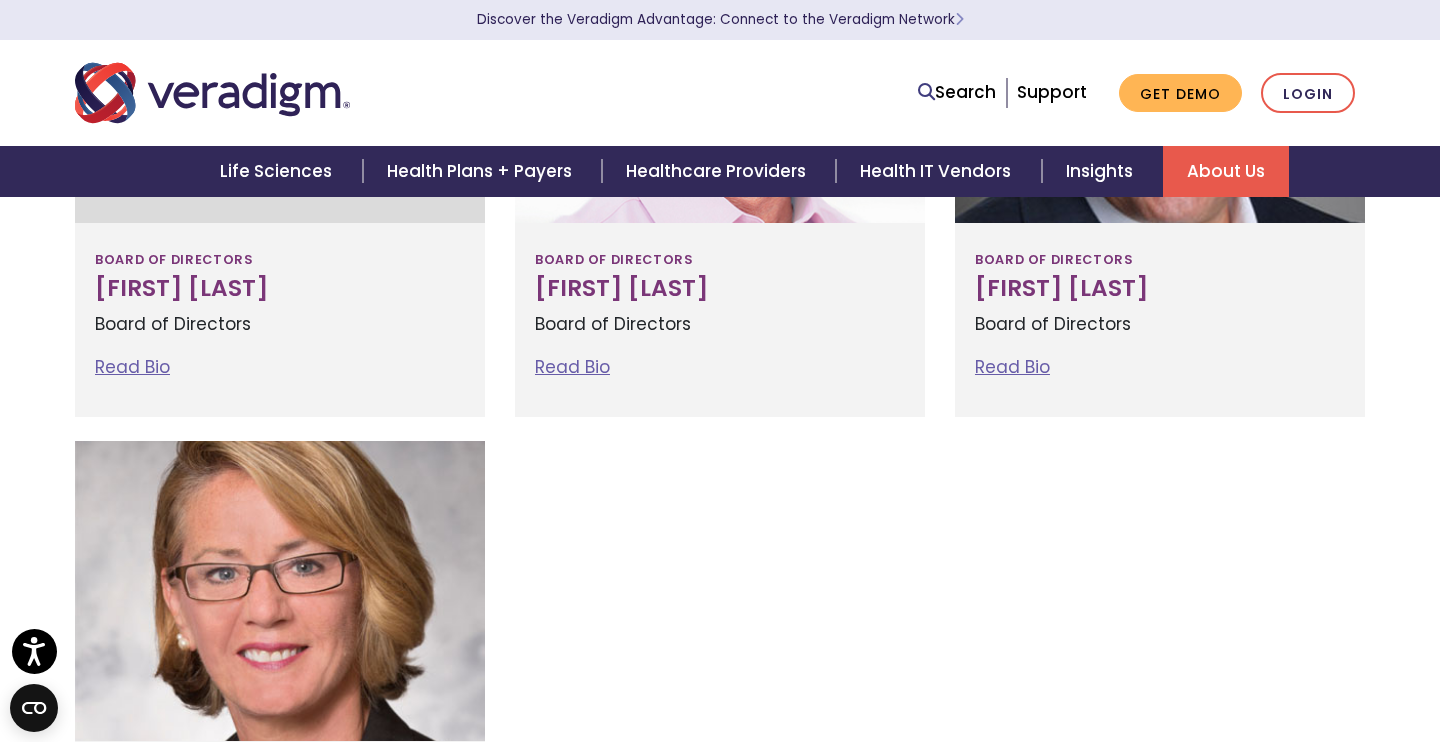 scroll, scrollTop: 0, scrollLeft: 0, axis: both 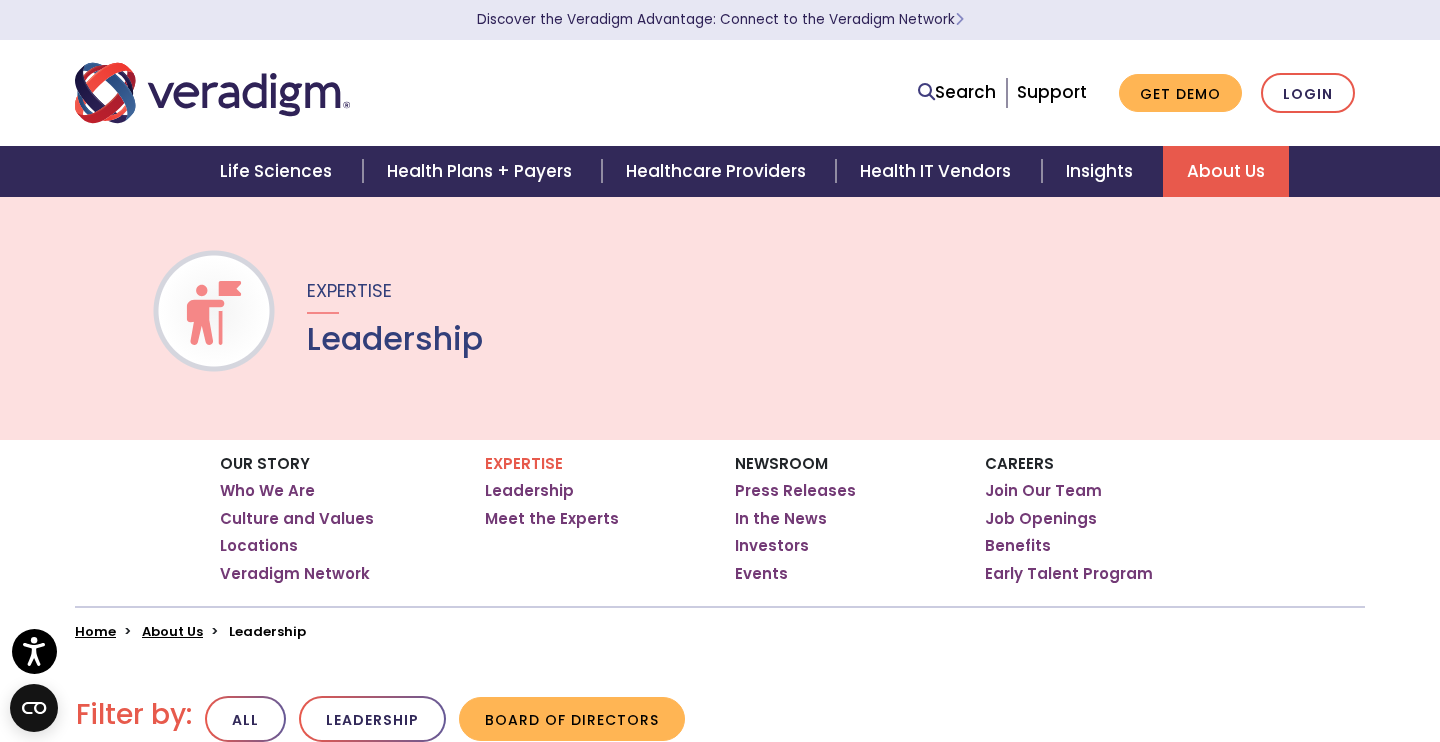 click on "About Us" at bounding box center [1226, 171] 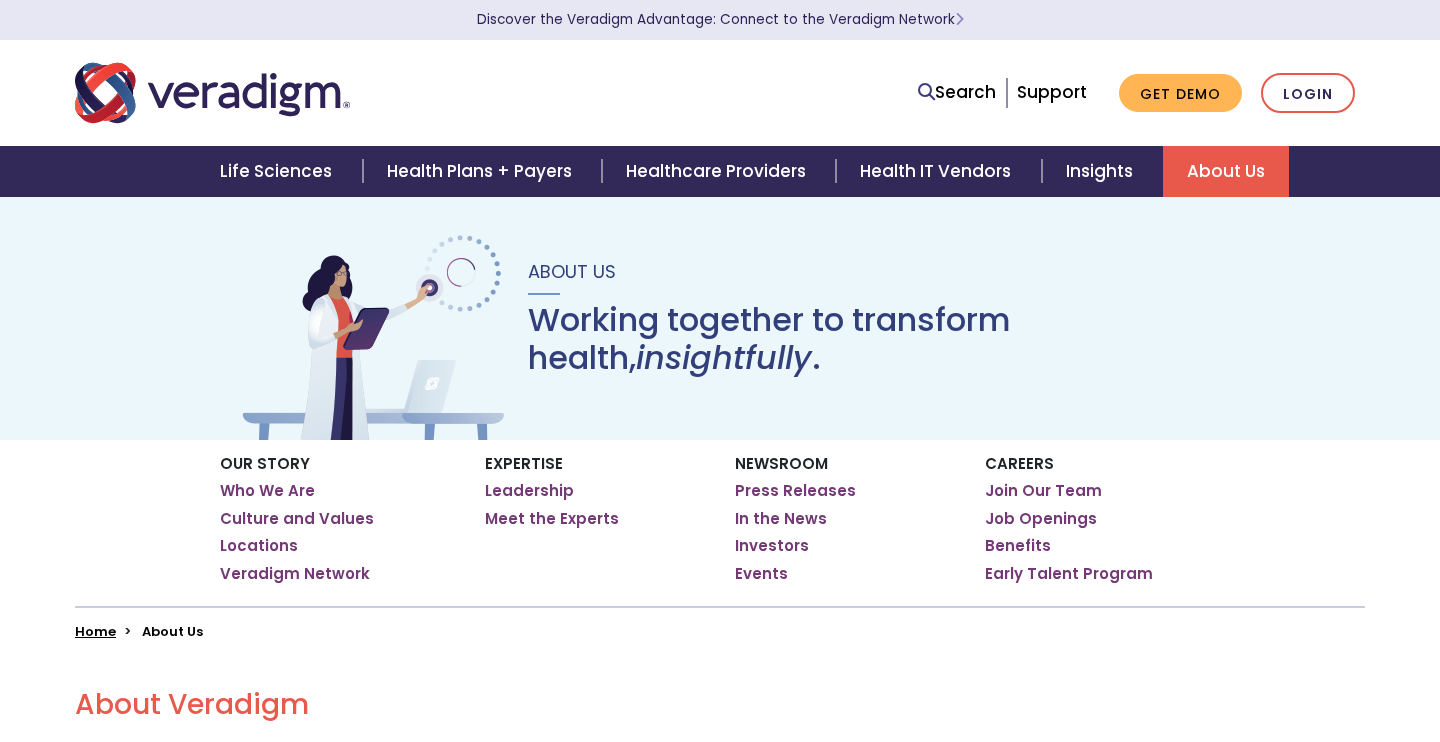 scroll, scrollTop: 0, scrollLeft: 0, axis: both 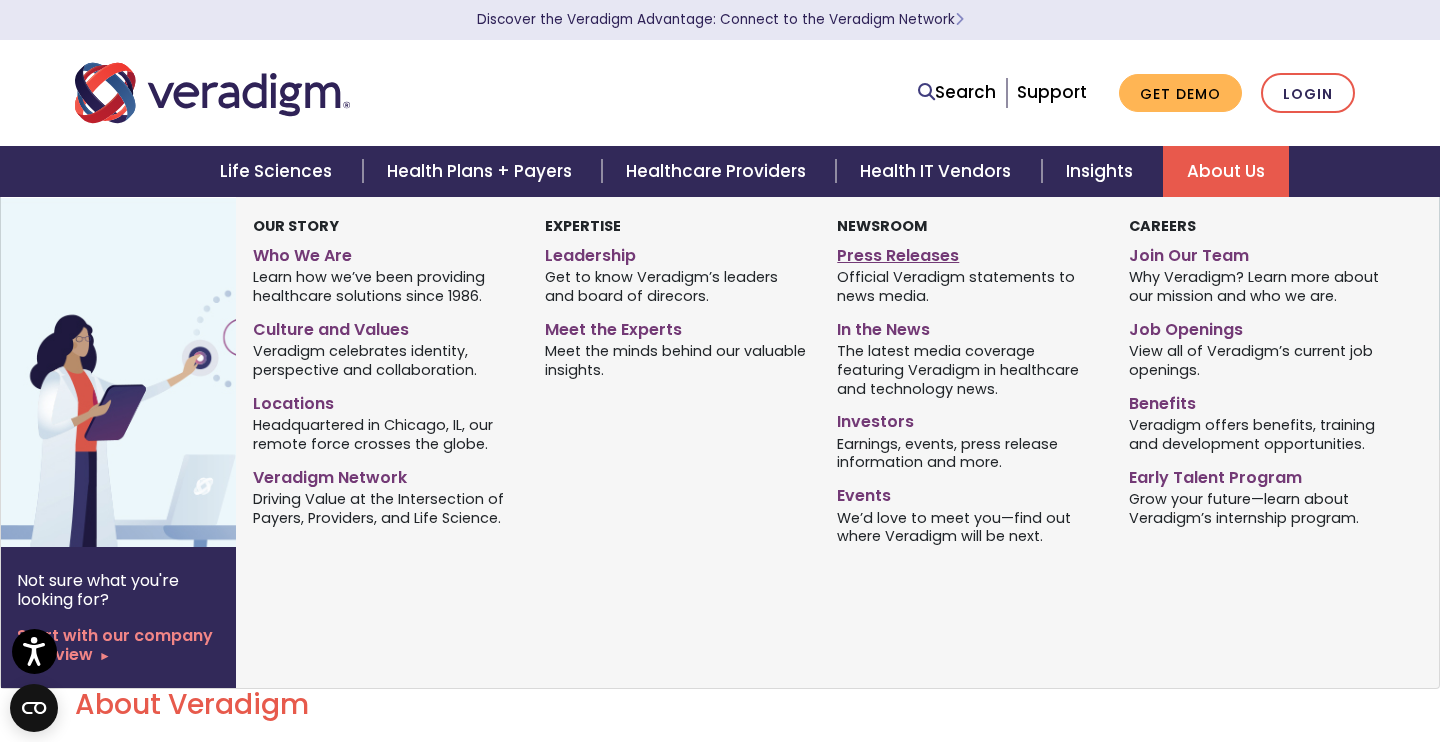 click on "Press Releases" at bounding box center (968, 252) 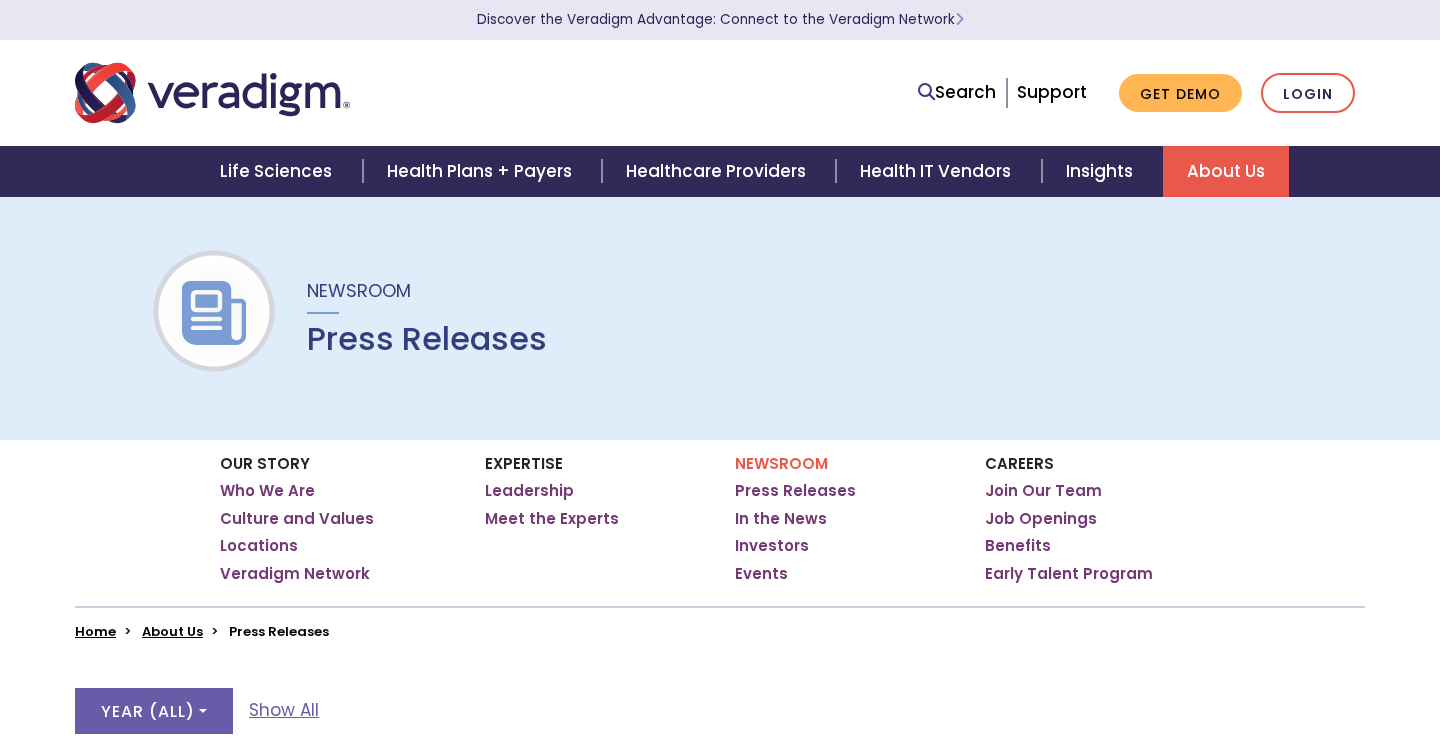 scroll, scrollTop: 0, scrollLeft: 0, axis: both 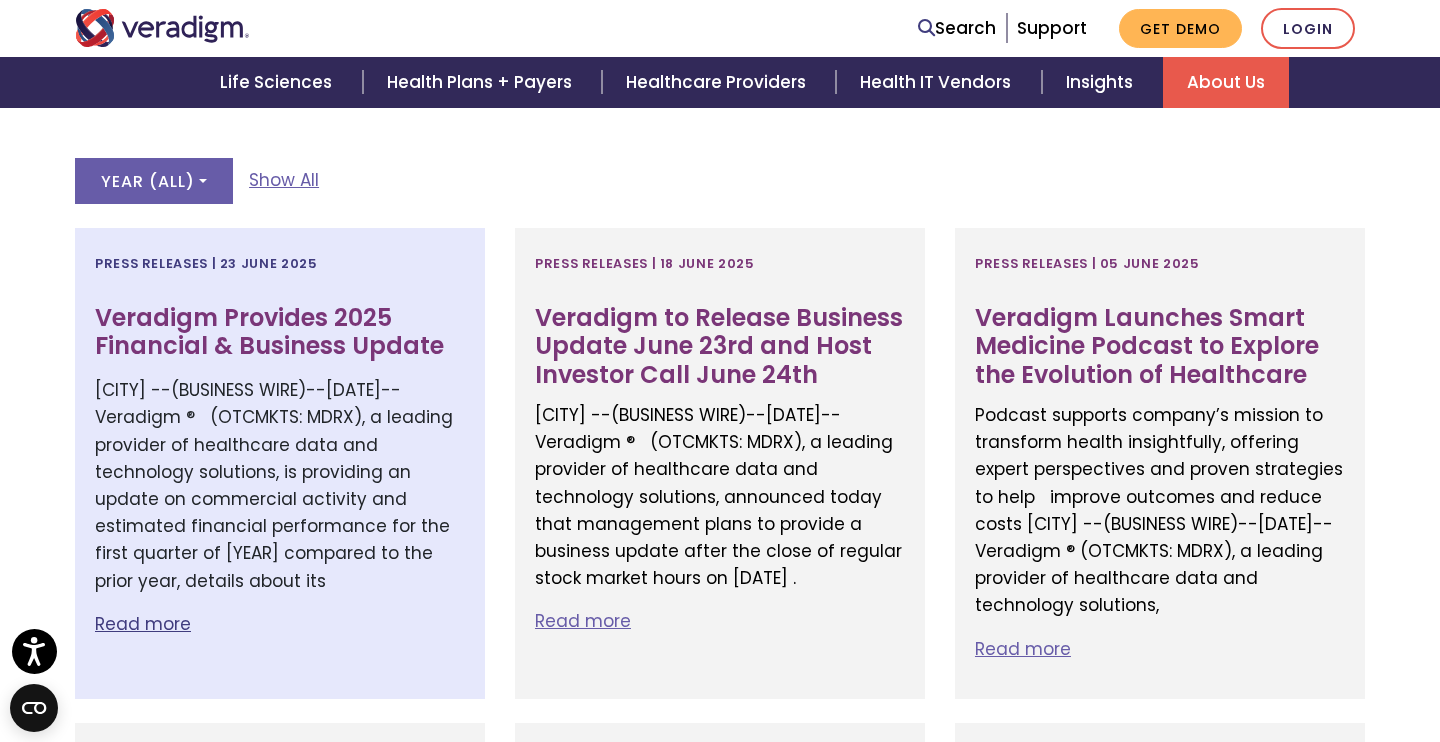 click on "Read more" at bounding box center (280, 624) 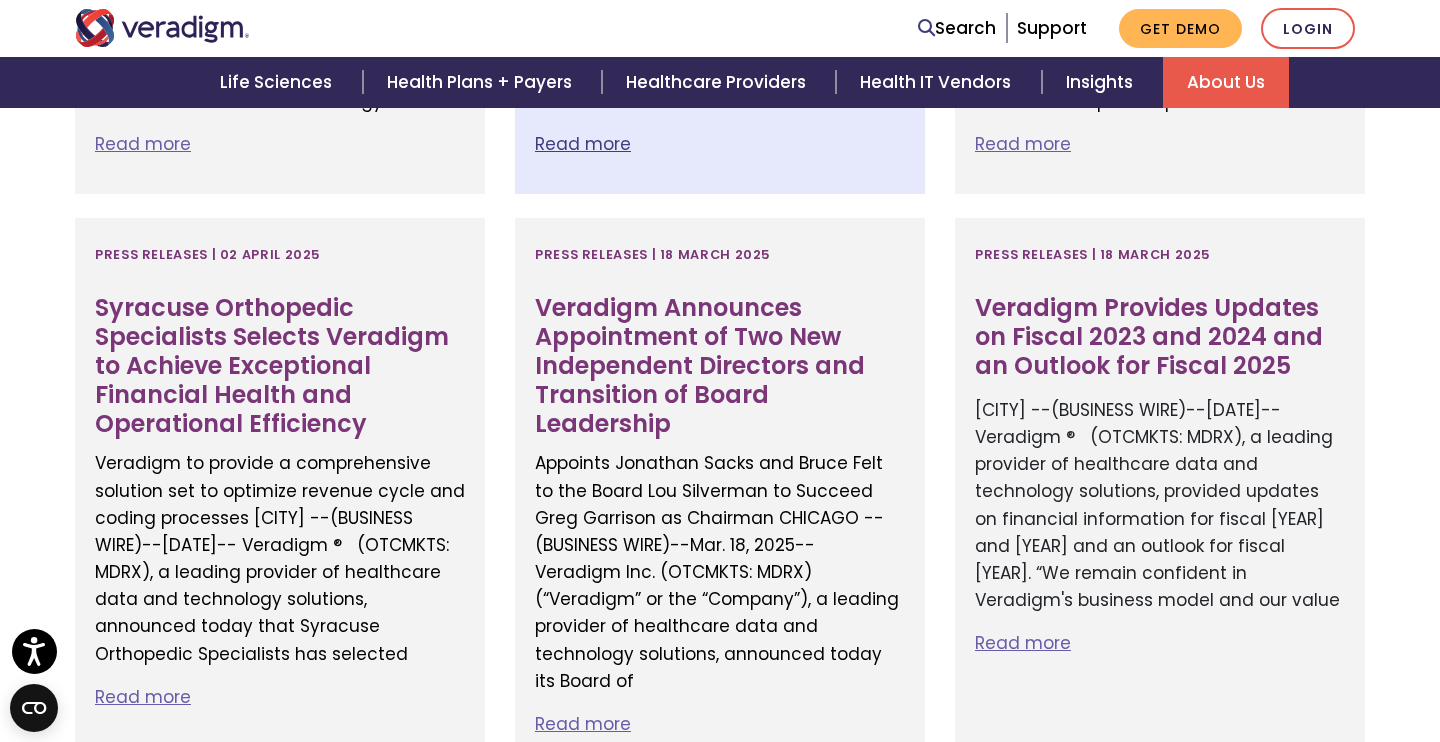 scroll, scrollTop: 1580, scrollLeft: 0, axis: vertical 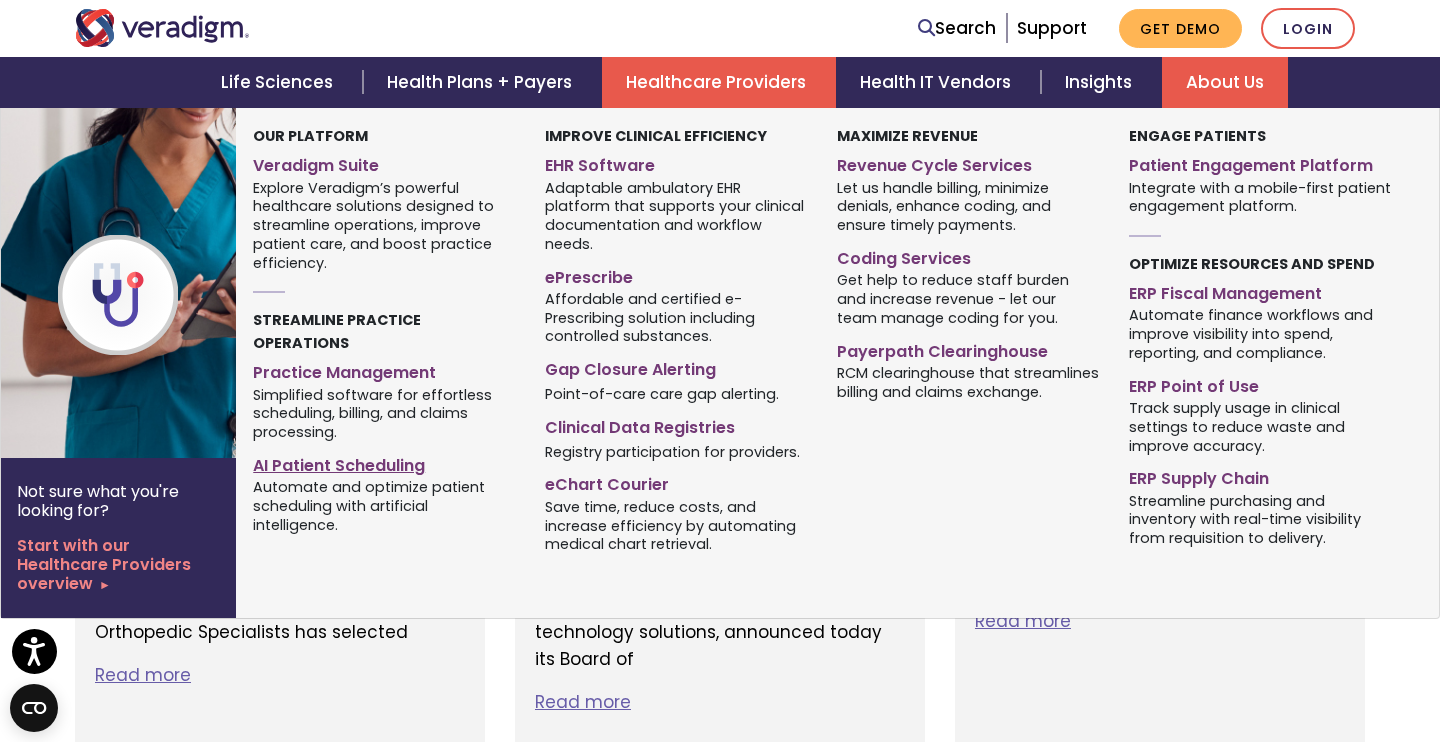 click on "AI Patient Scheduling" at bounding box center (384, 462) 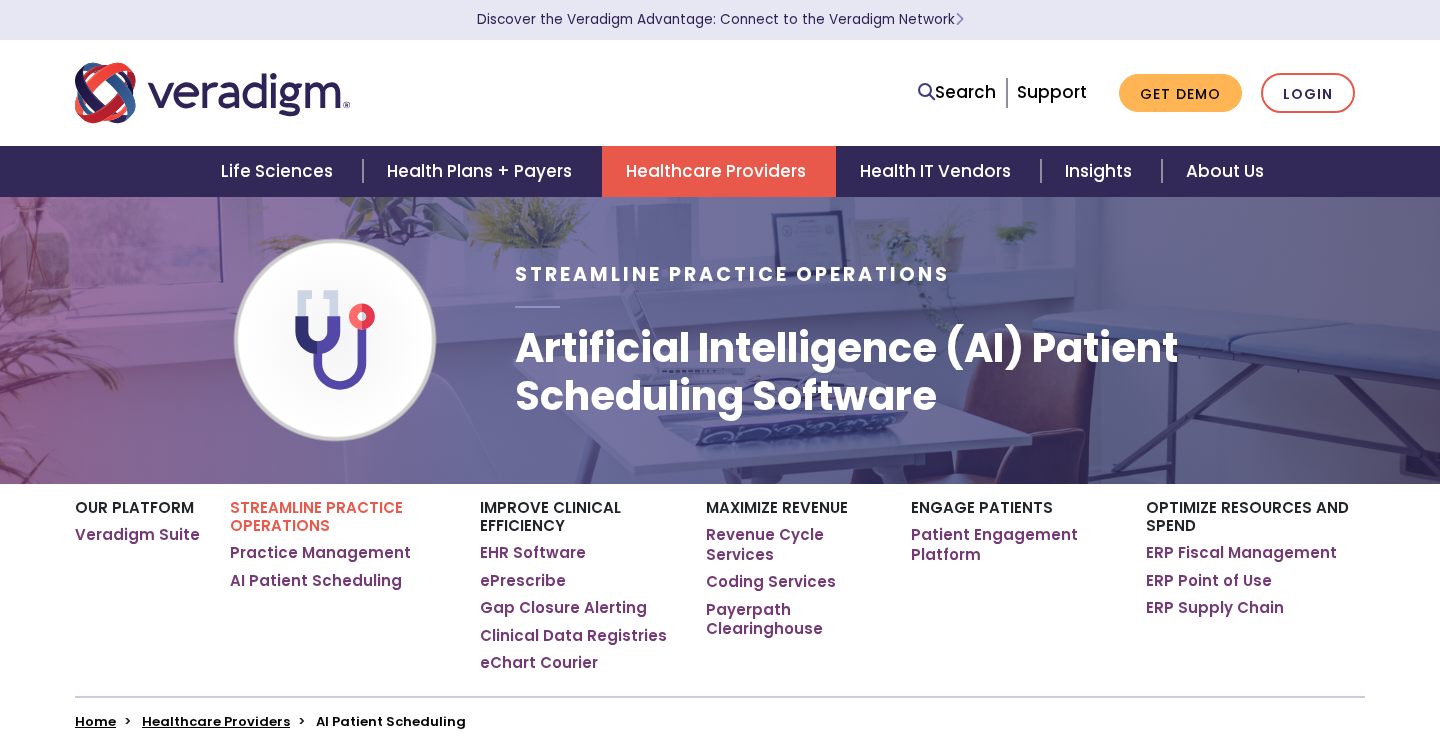 scroll, scrollTop: 0, scrollLeft: 0, axis: both 